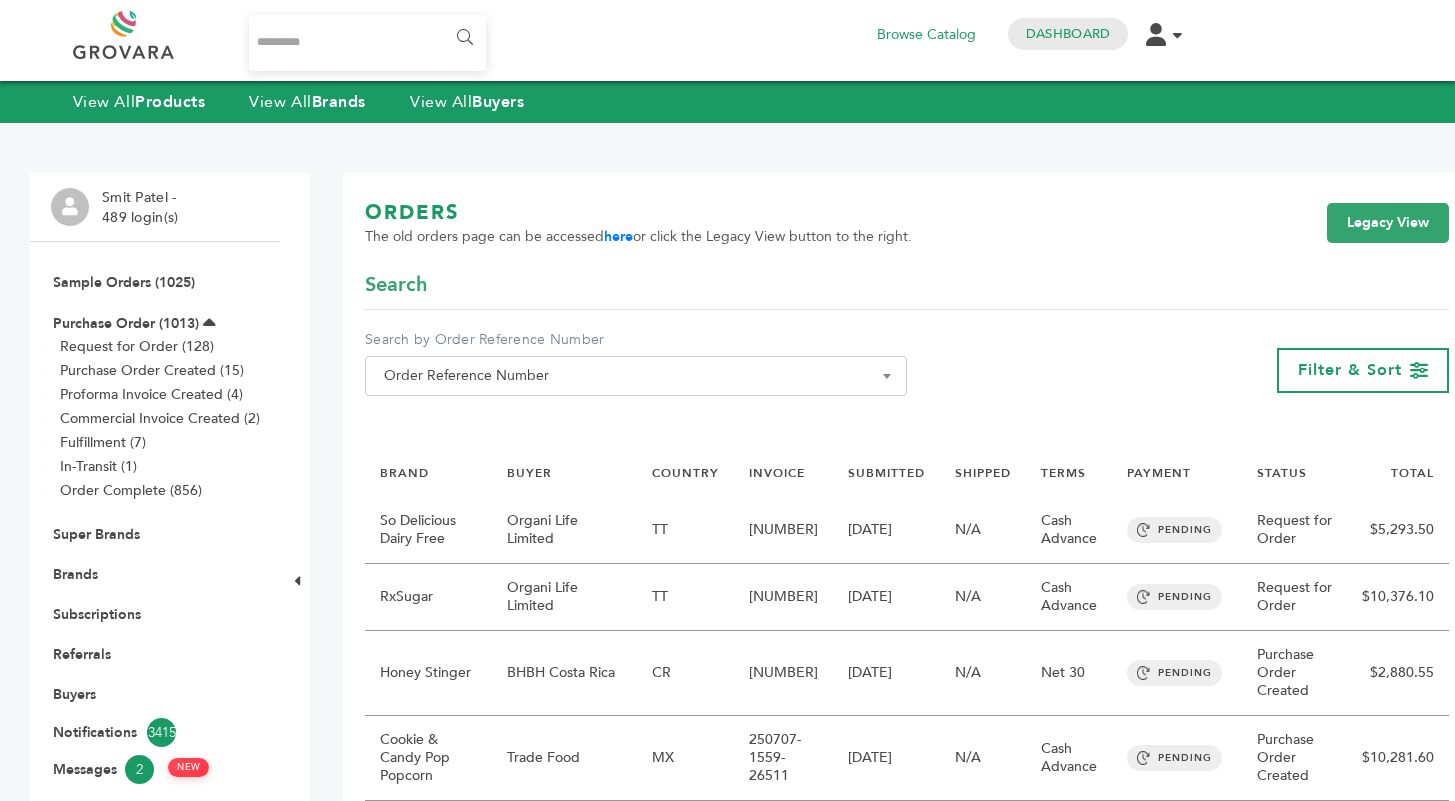 scroll, scrollTop: 0, scrollLeft: 0, axis: both 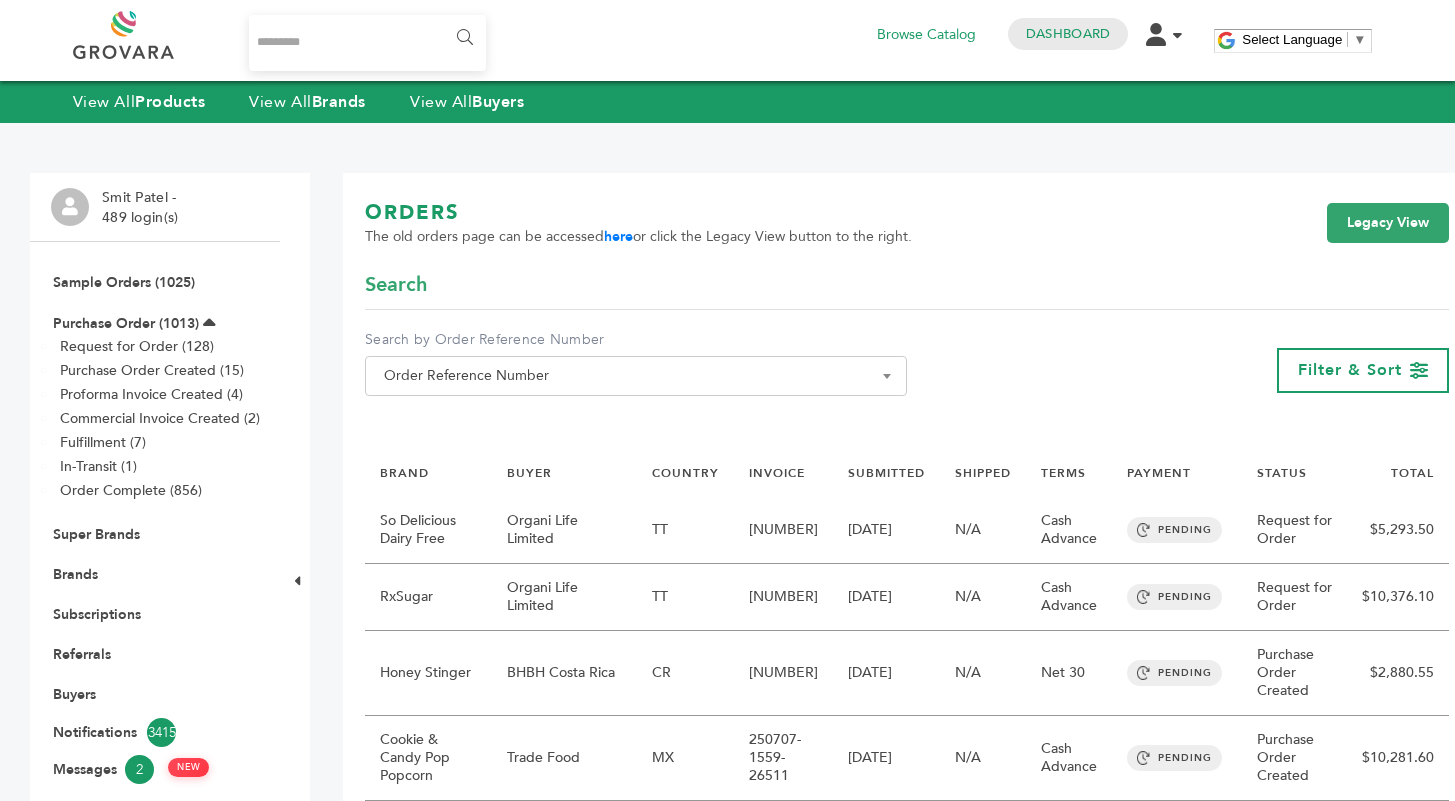 click at bounding box center [367, 43] 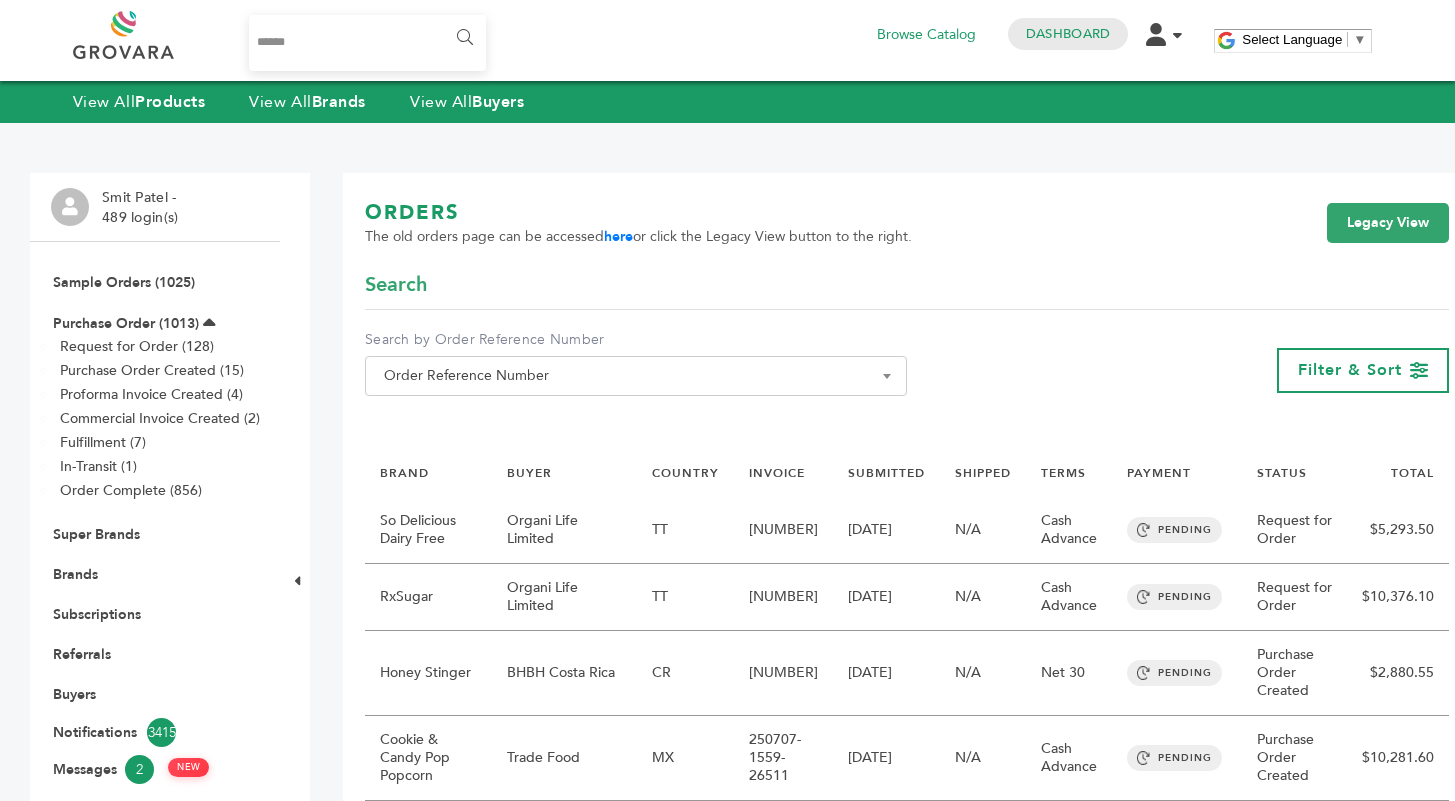 type on "******" 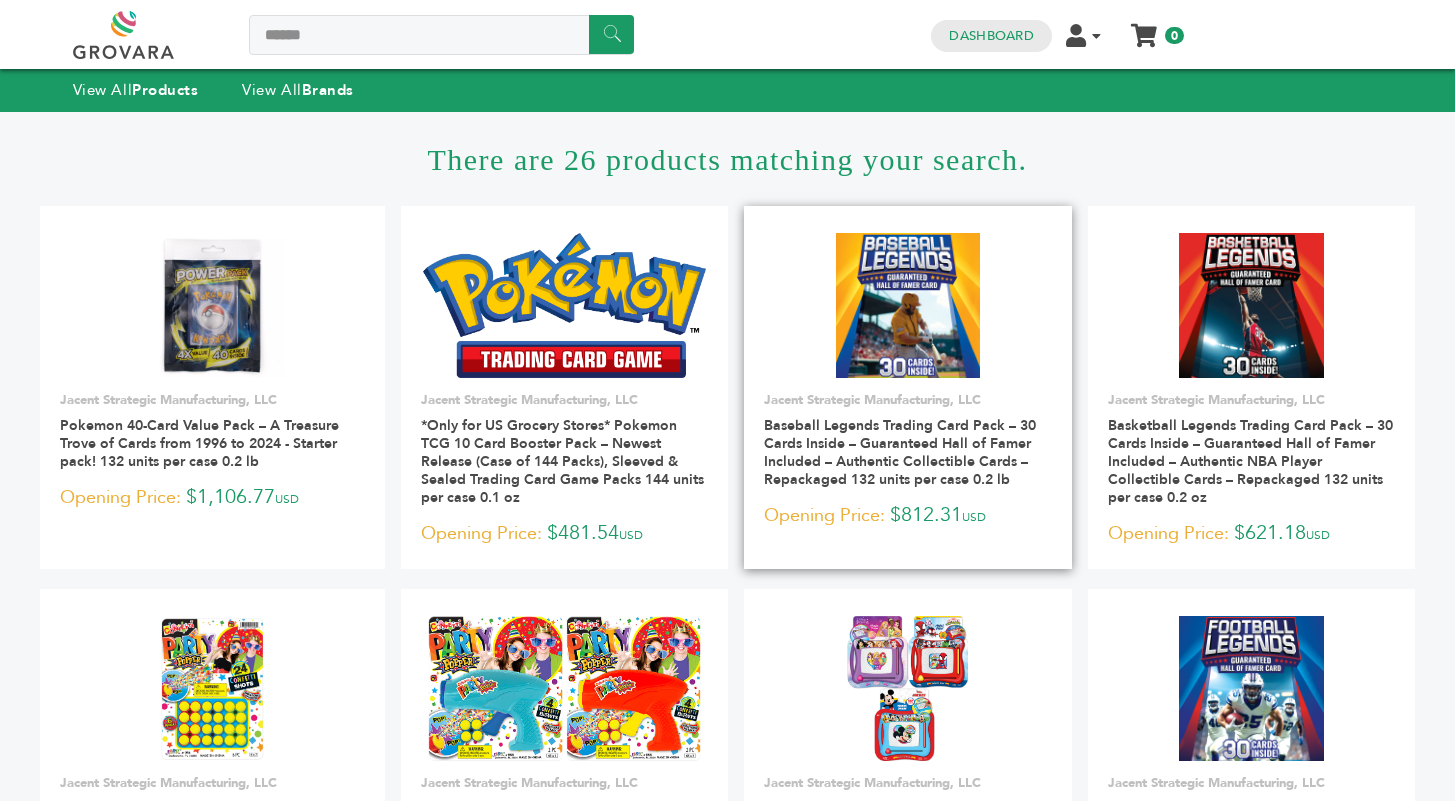 scroll, scrollTop: 0, scrollLeft: 0, axis: both 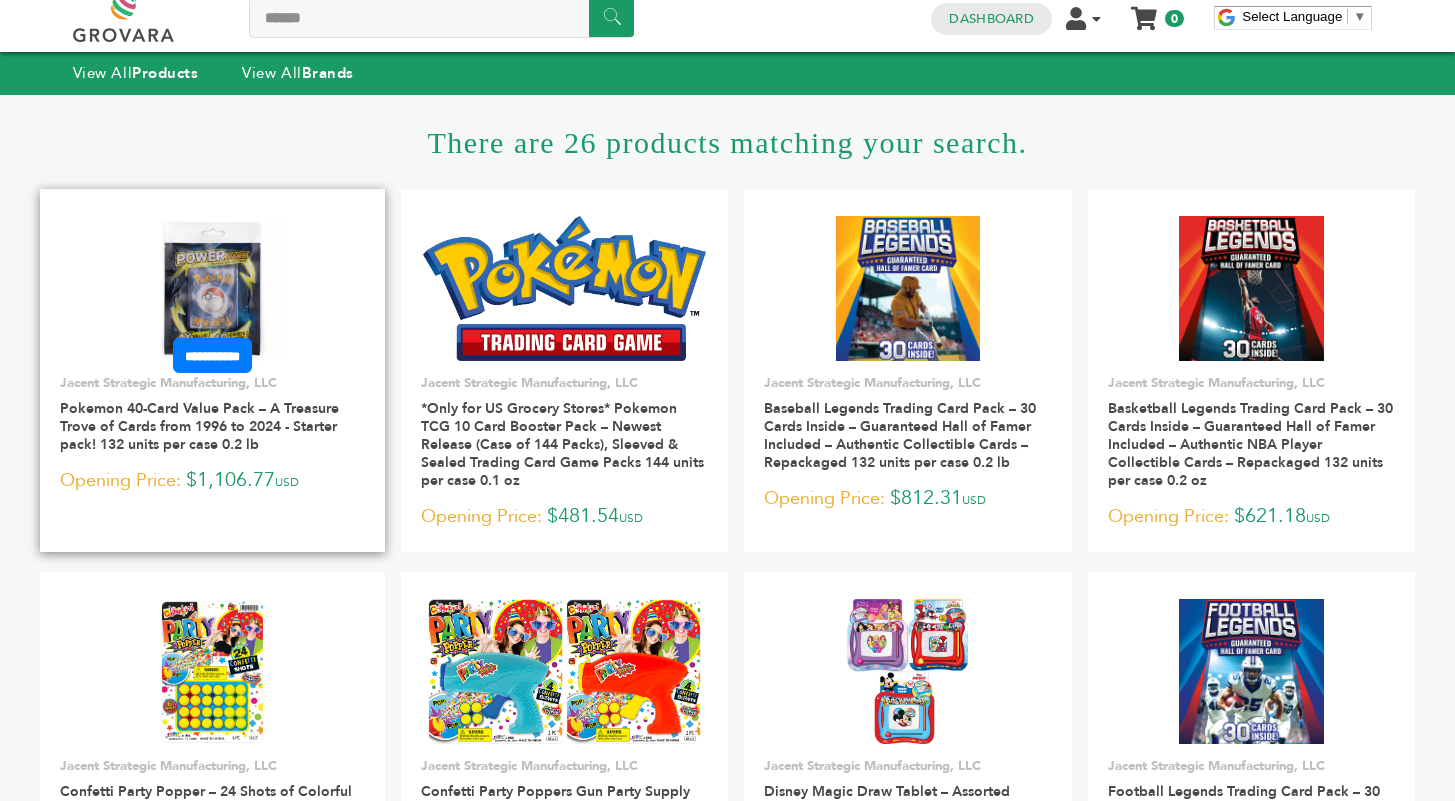 click on "**********" at bounding box center (212, 355) 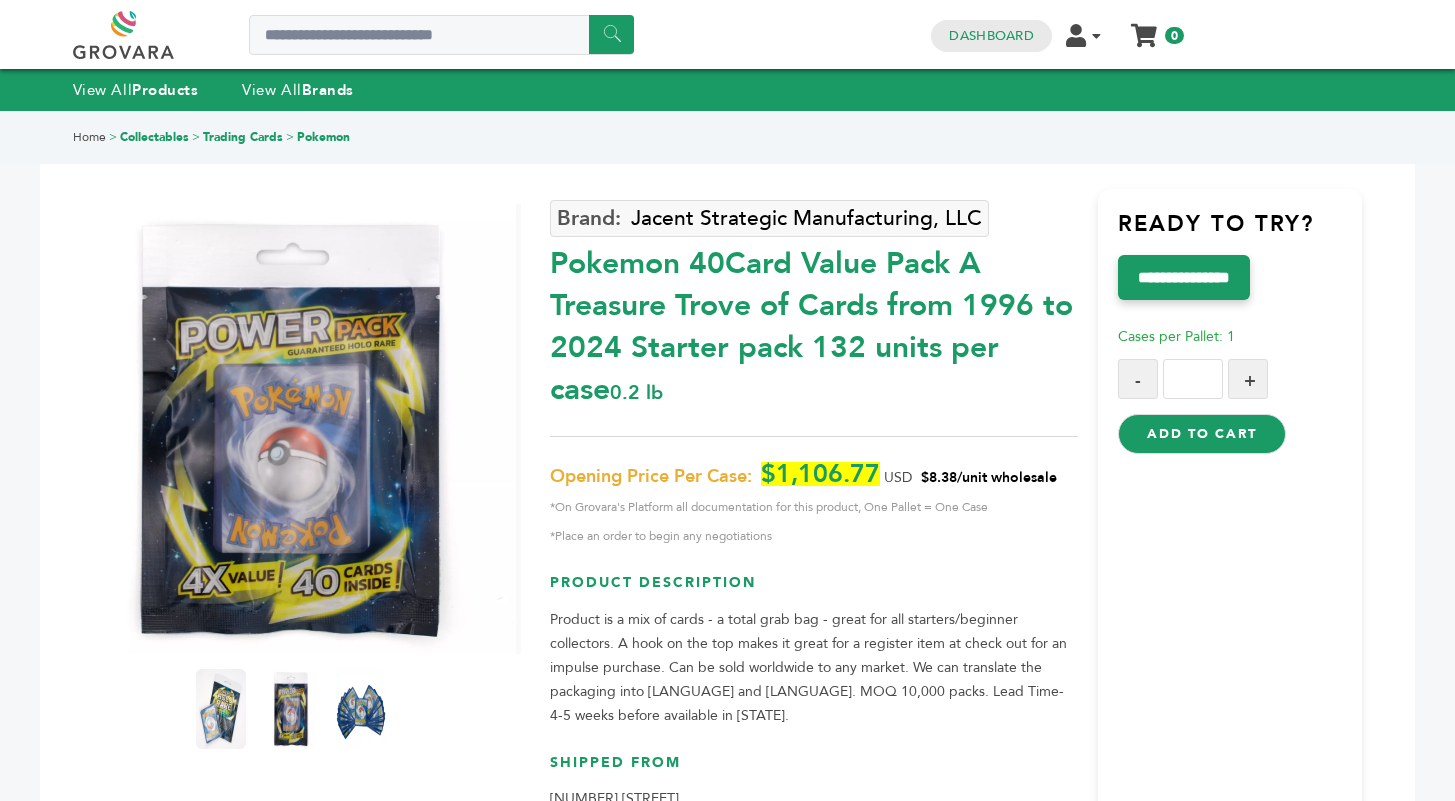 scroll, scrollTop: 0, scrollLeft: 0, axis: both 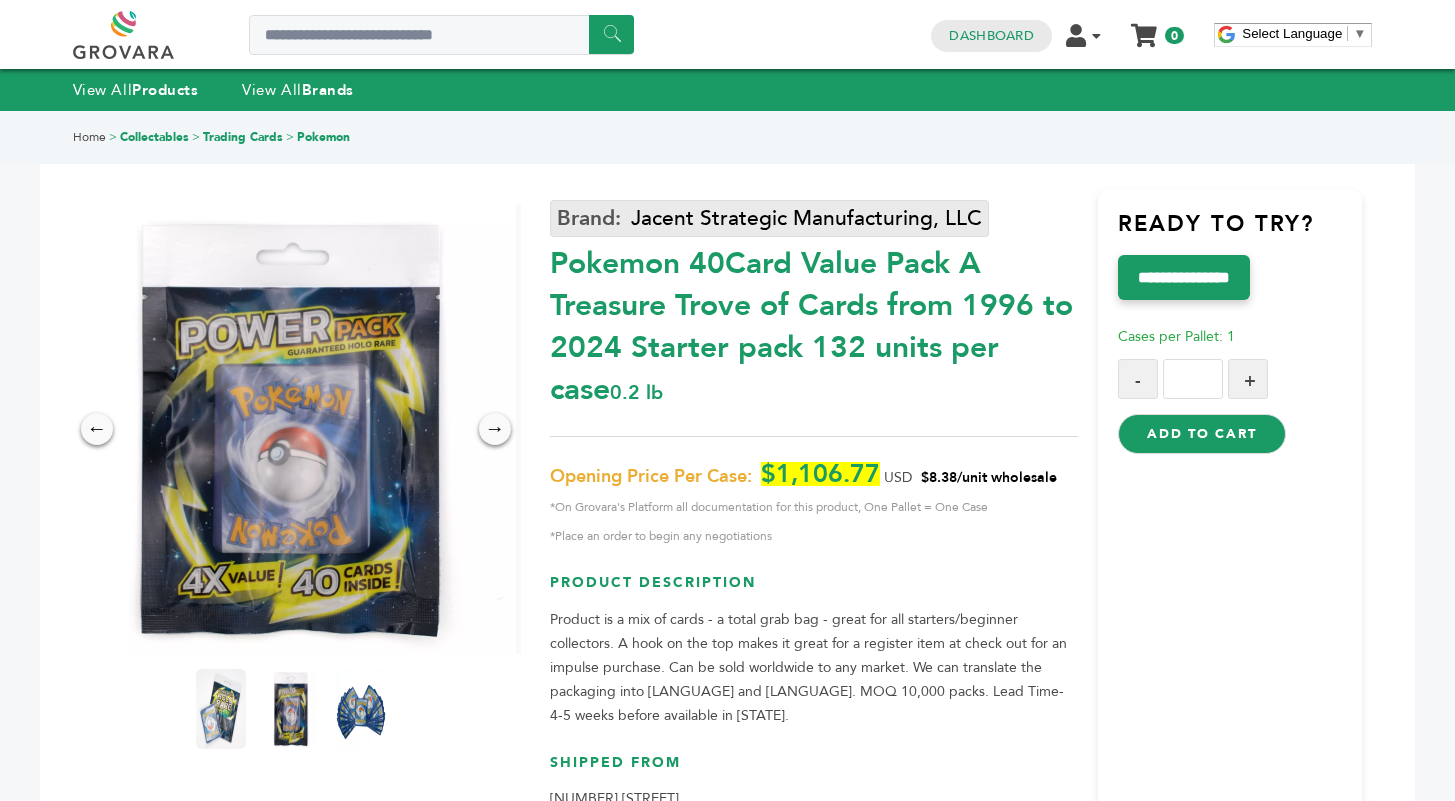 click on "Jacent Strategic Manufacturing, LLC" at bounding box center [769, 218] 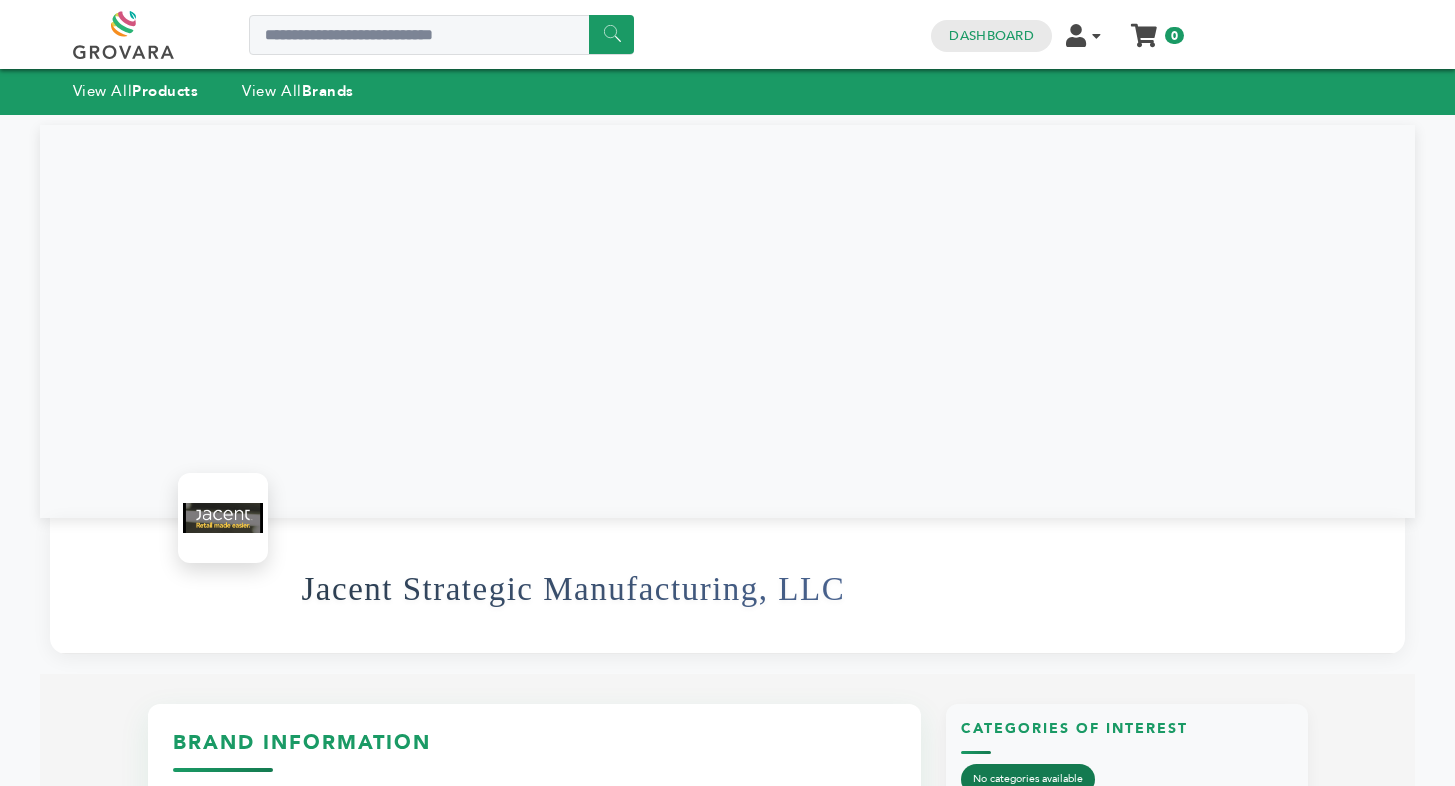 scroll, scrollTop: 940, scrollLeft: 0, axis: vertical 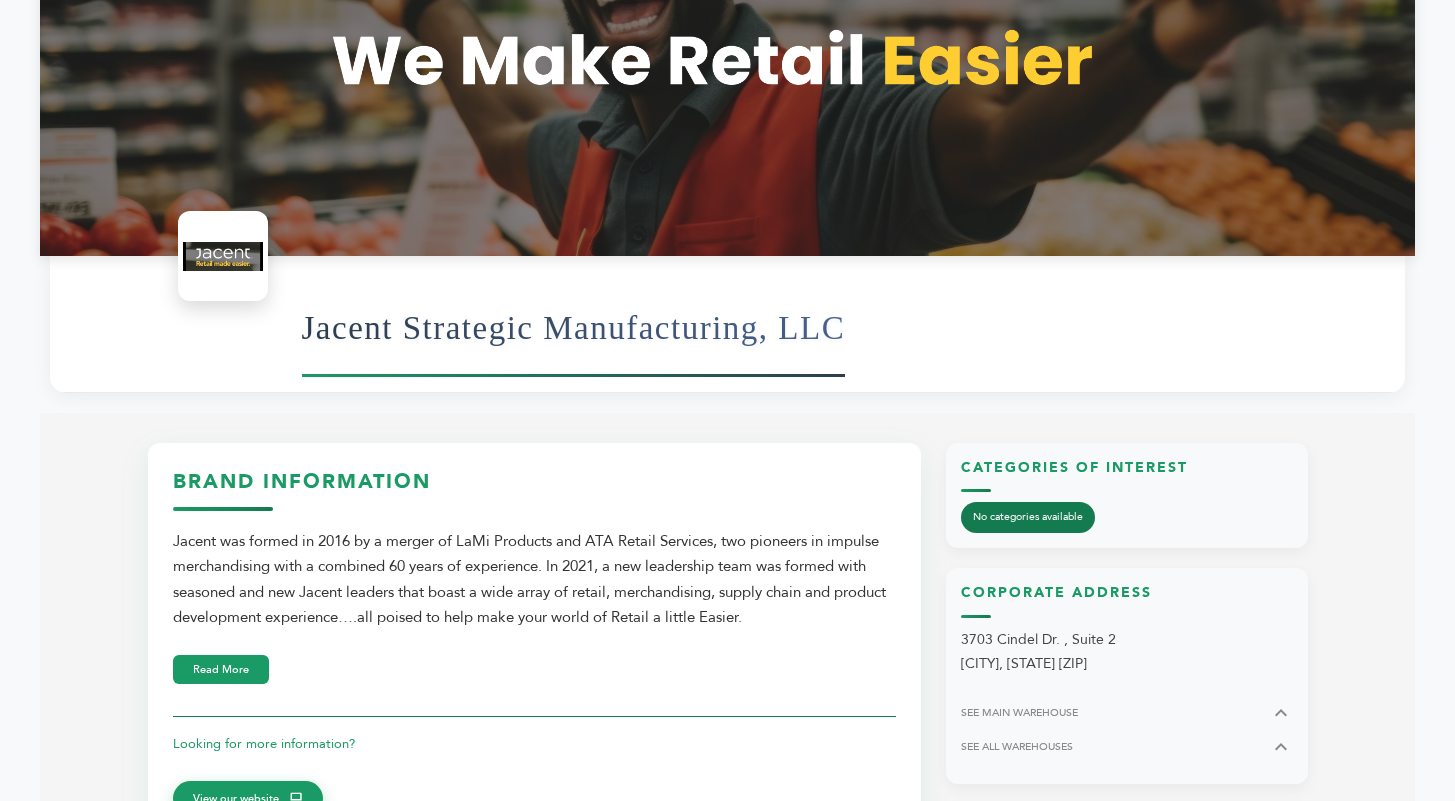 click on "Jacent Strategic Manufacturing, LLC" at bounding box center (574, 328) 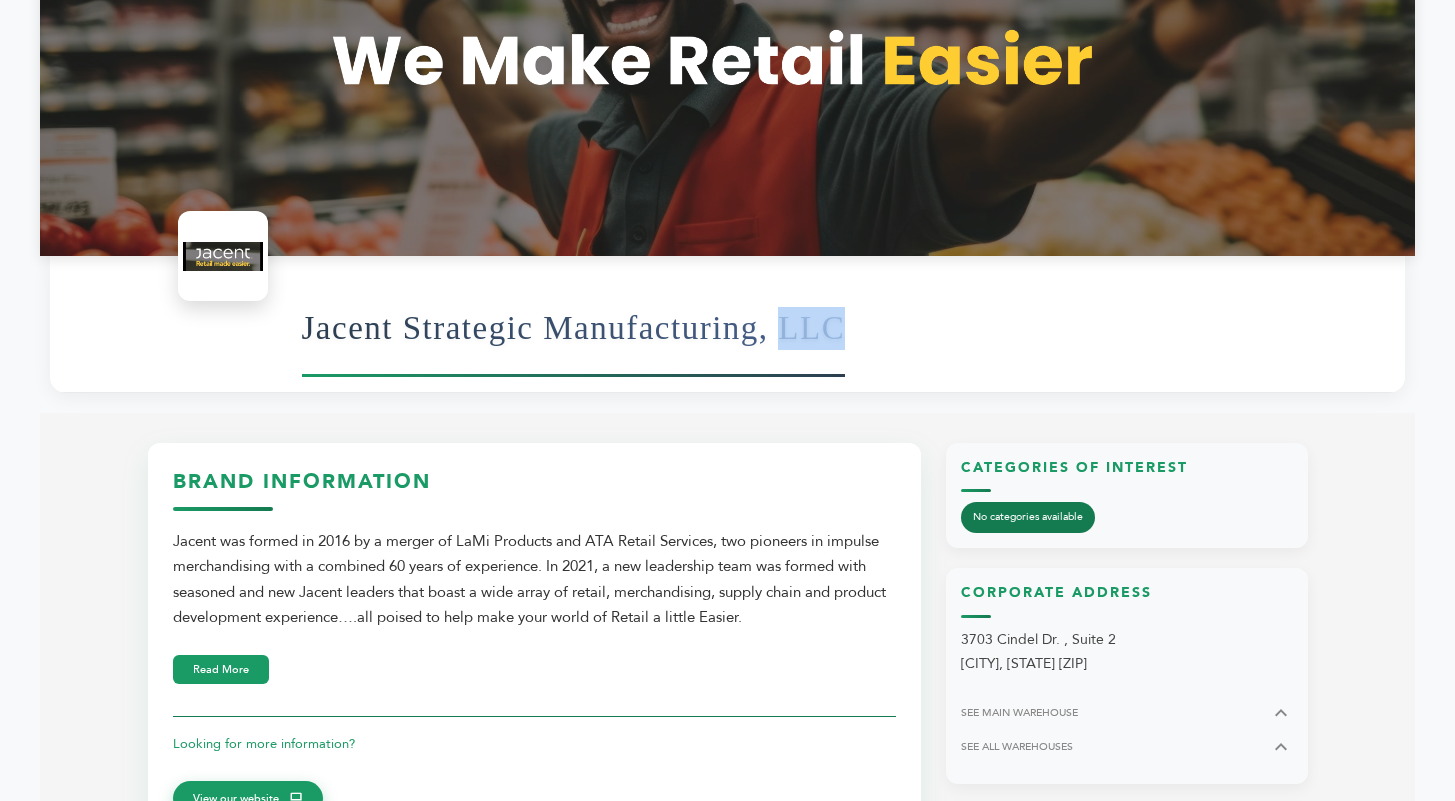 click on "Jacent Strategic Manufacturing, LLC" at bounding box center (574, 328) 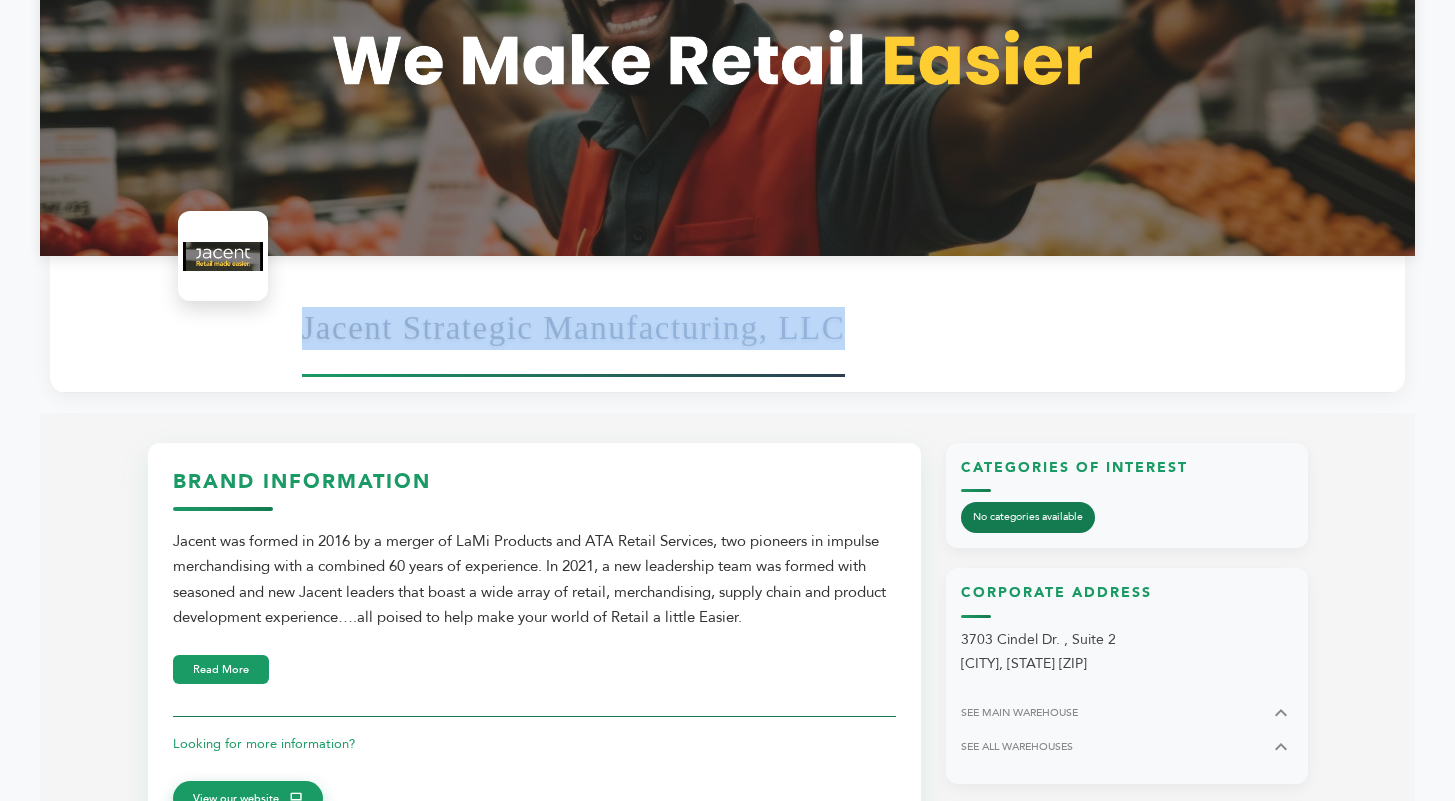 click on "Jacent Strategic Manufacturing, LLC" at bounding box center [574, 328] 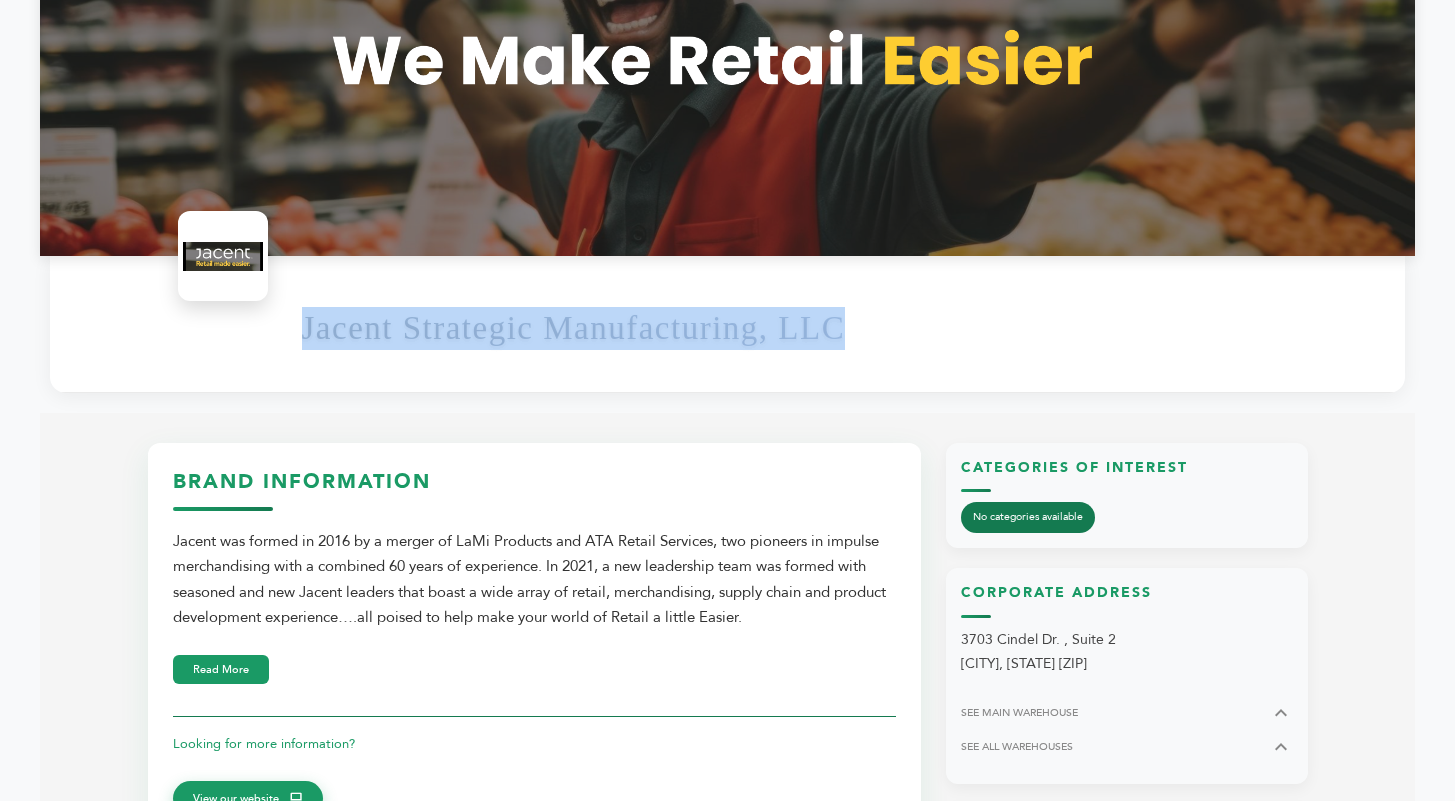 click on "Jacent Strategic Manufacturing, LLC" at bounding box center [844, 328] 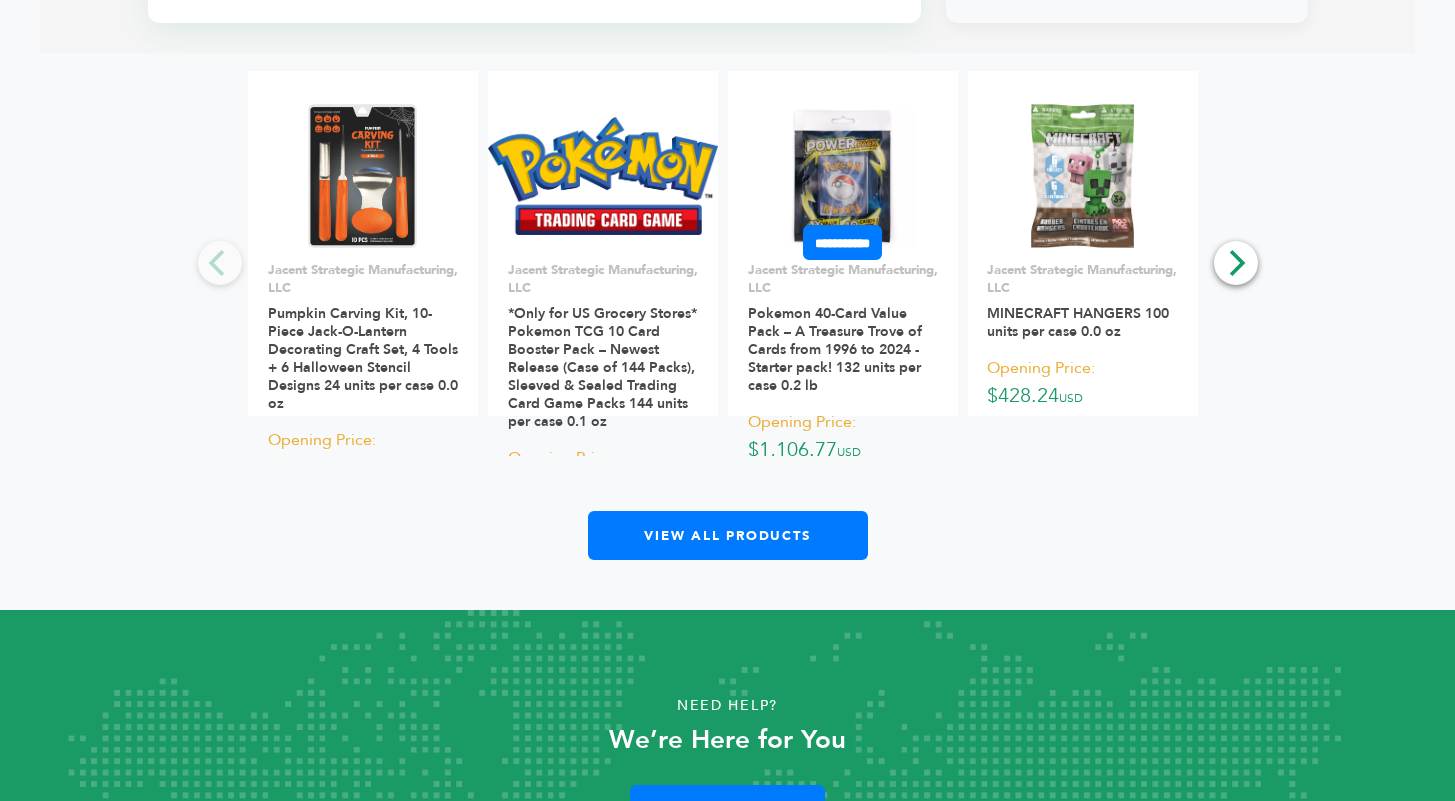 scroll, scrollTop: 1572, scrollLeft: 0, axis: vertical 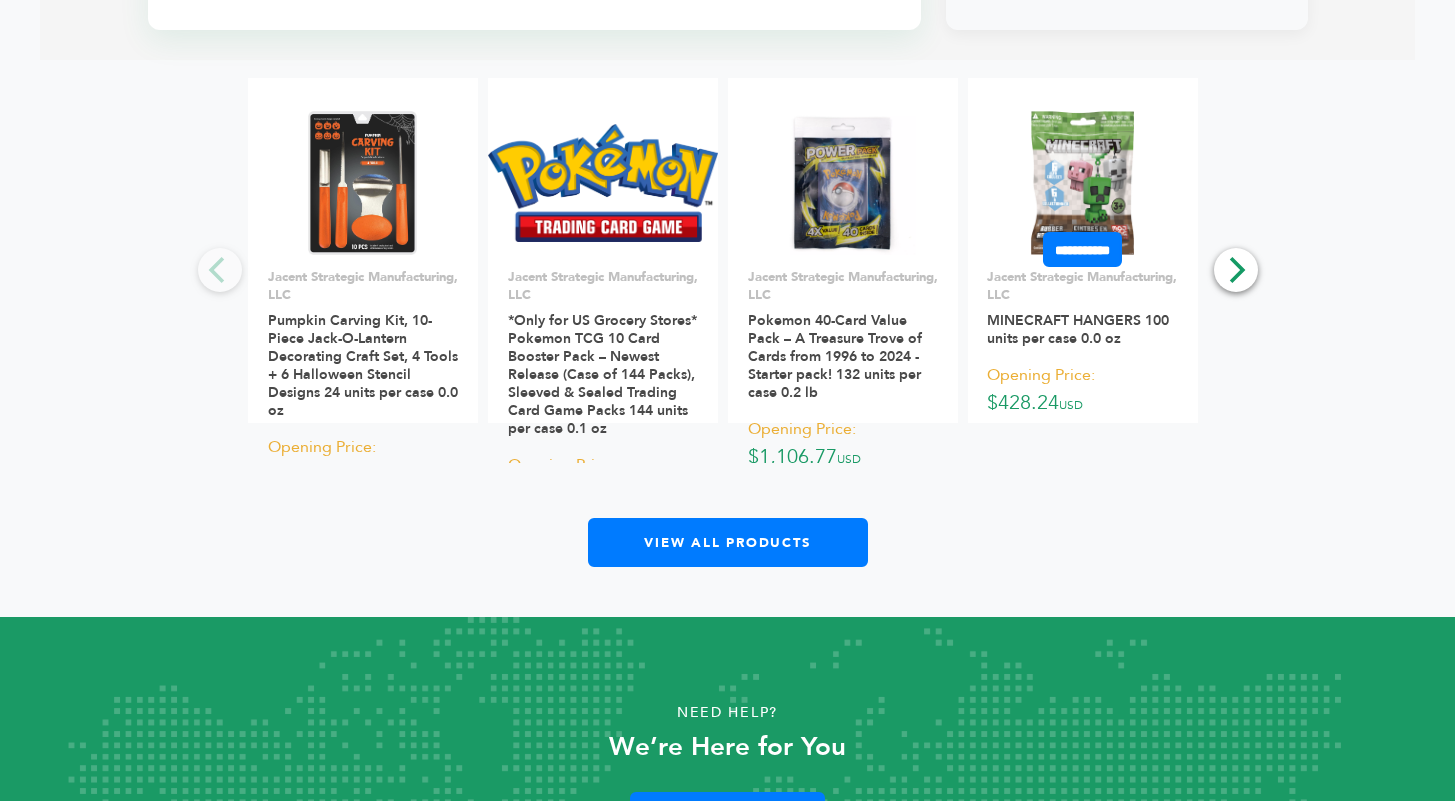 click at bounding box center [1082, 183] 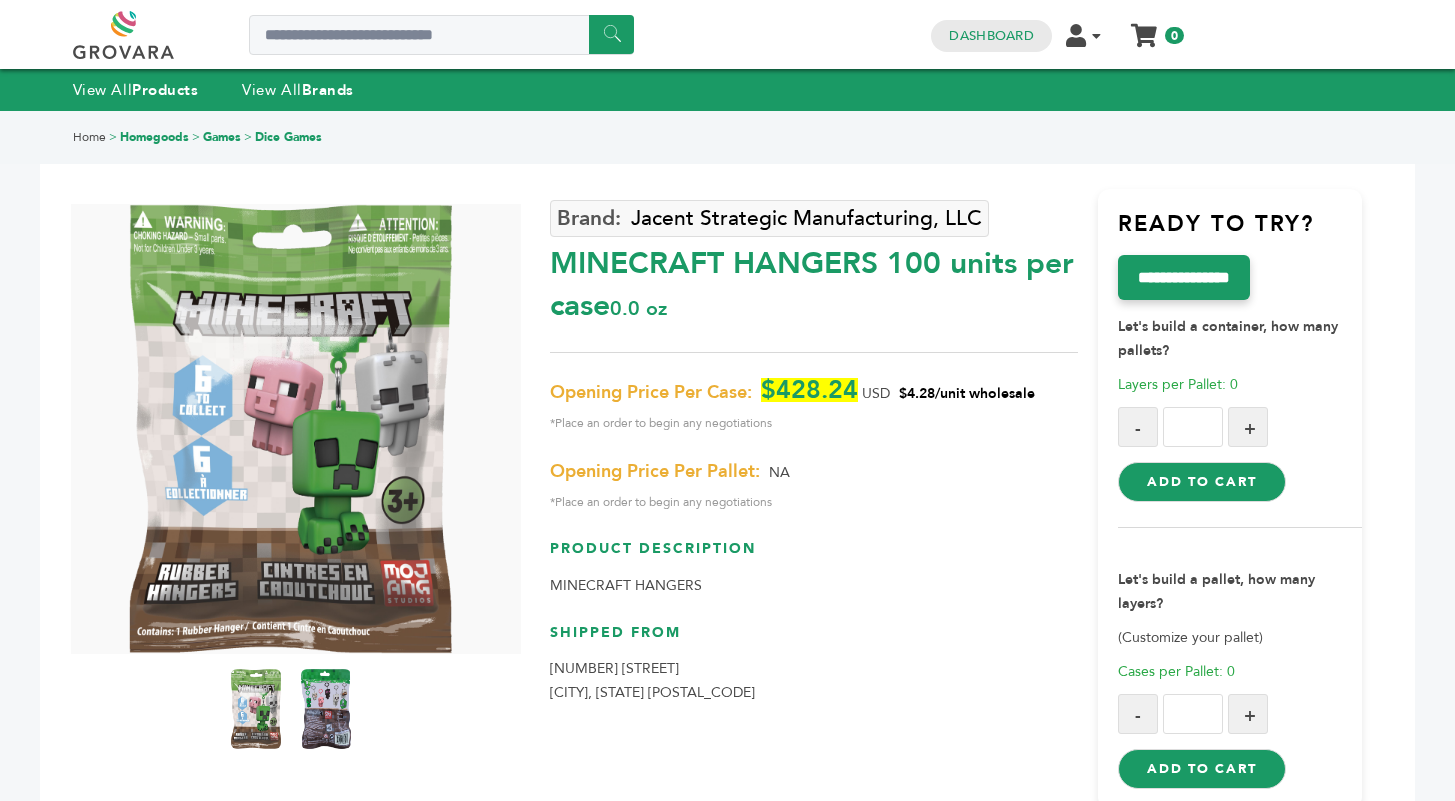 scroll, scrollTop: 0, scrollLeft: 0, axis: both 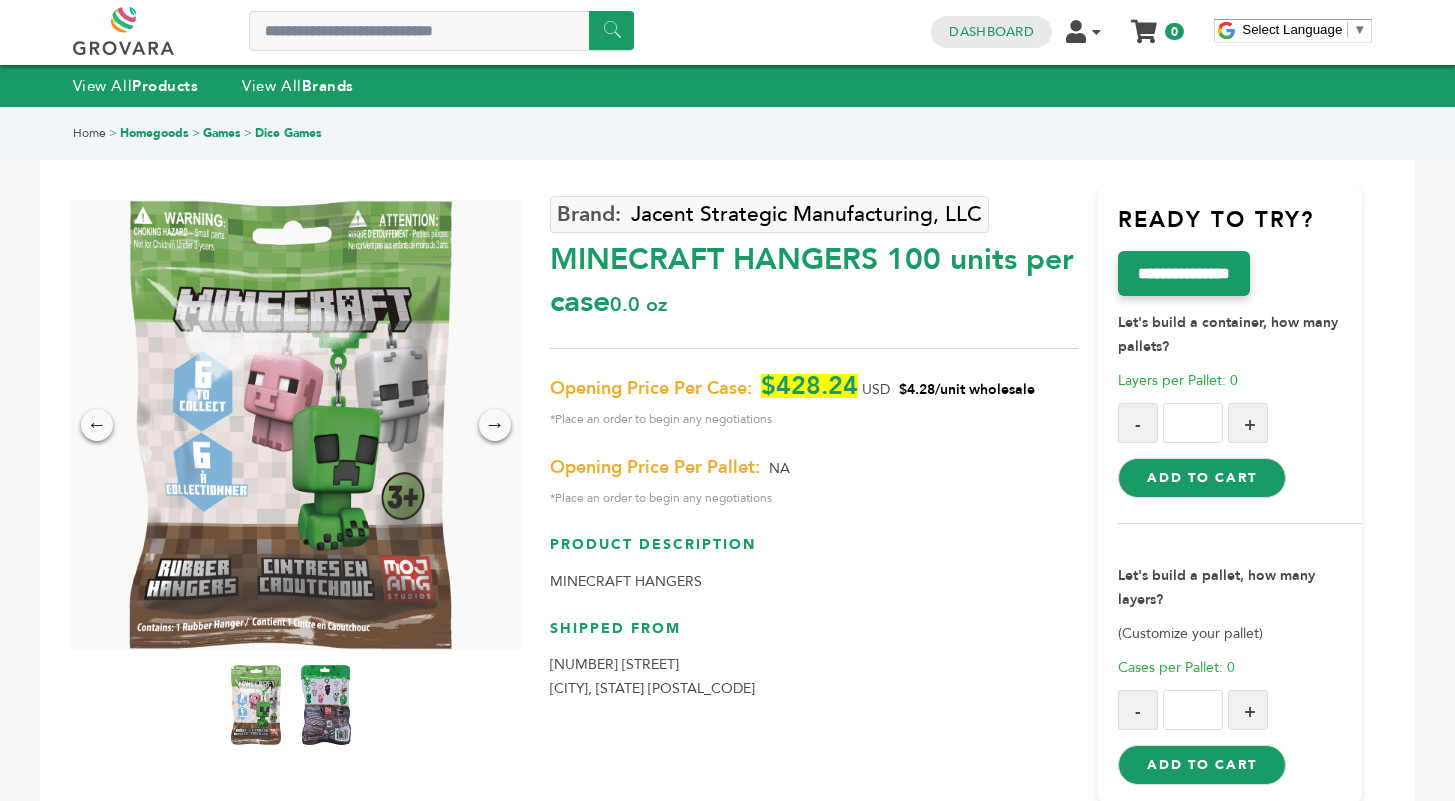 click on "Home" at bounding box center (89, 133) 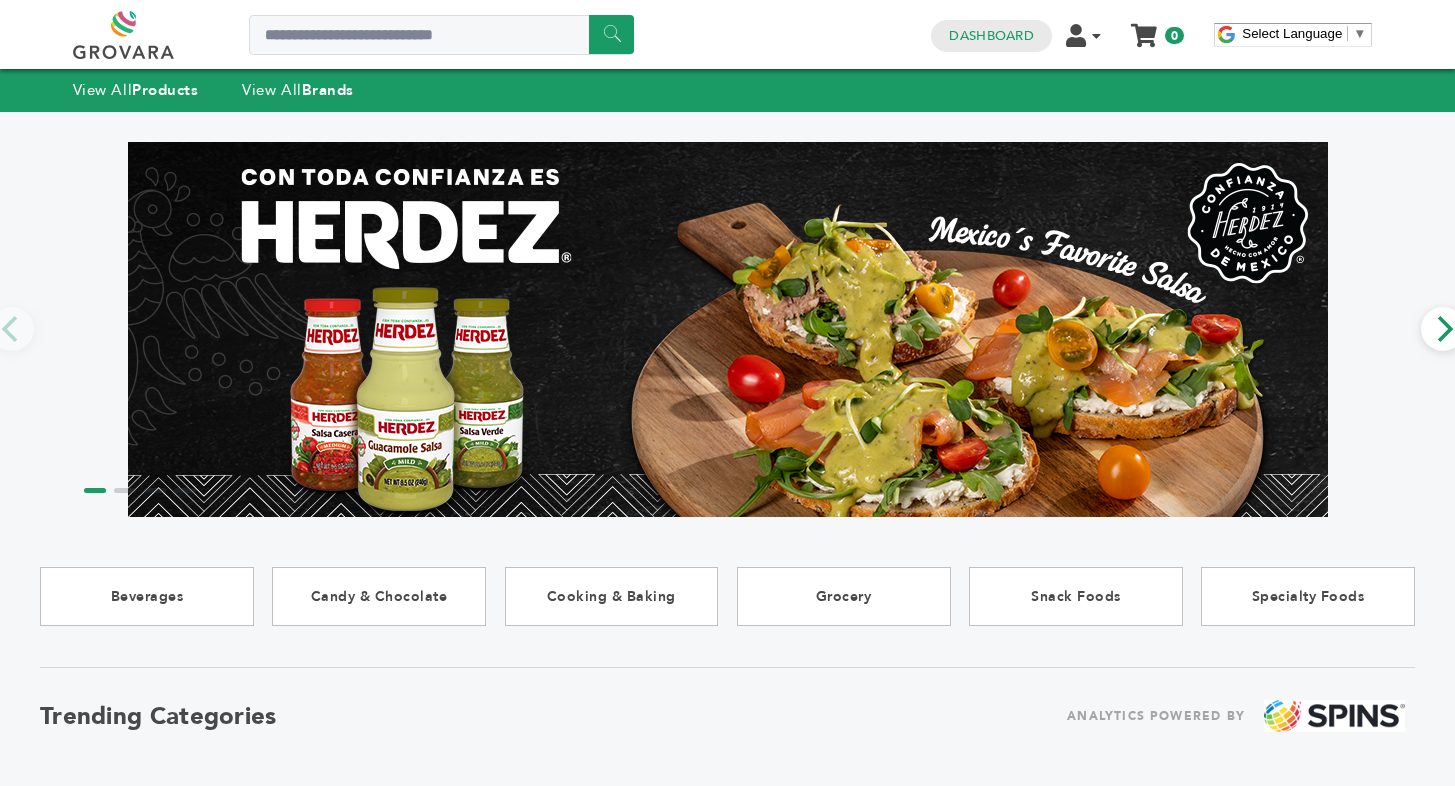 scroll, scrollTop: 552, scrollLeft: 0, axis: vertical 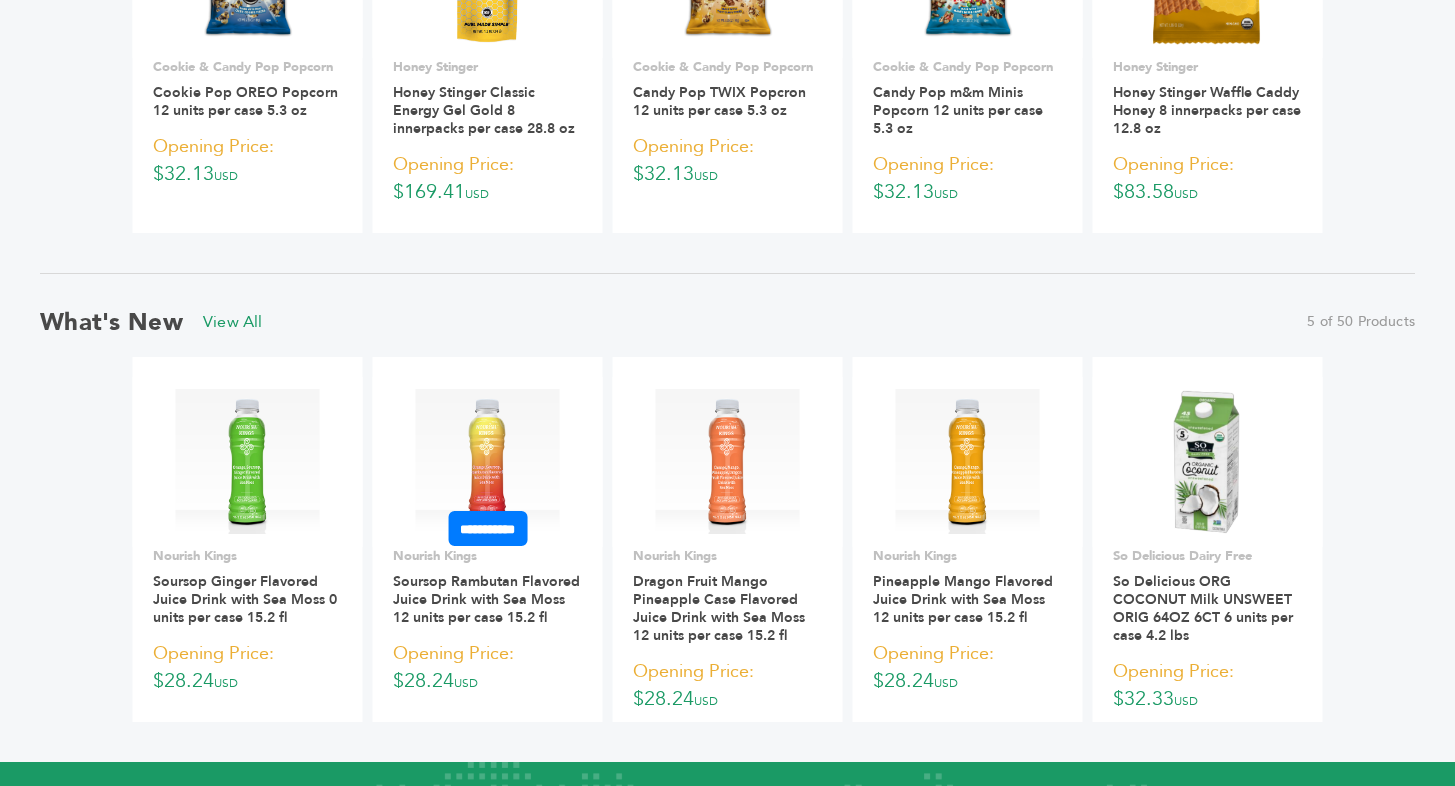 click at bounding box center [487, 461] 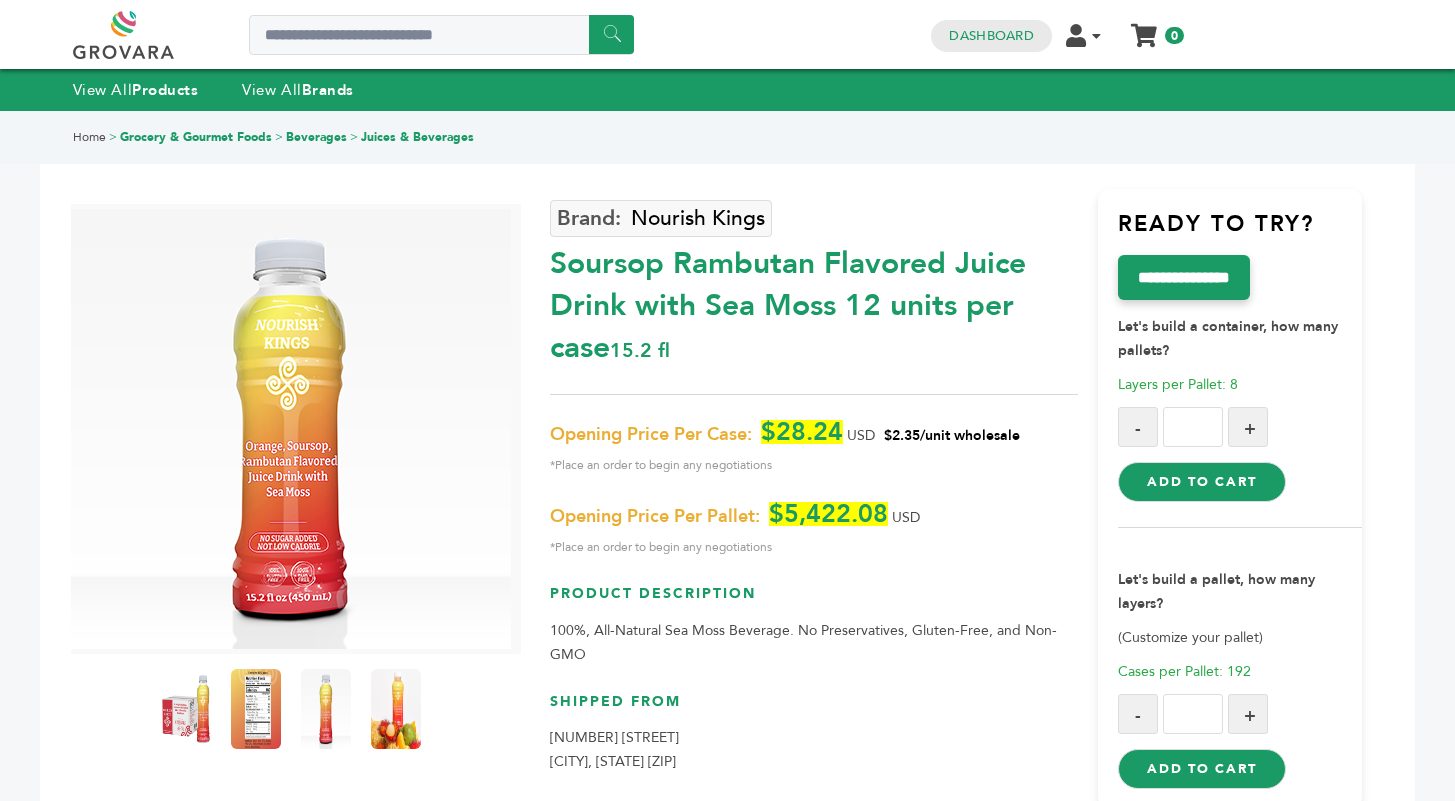 scroll, scrollTop: 0, scrollLeft: 0, axis: both 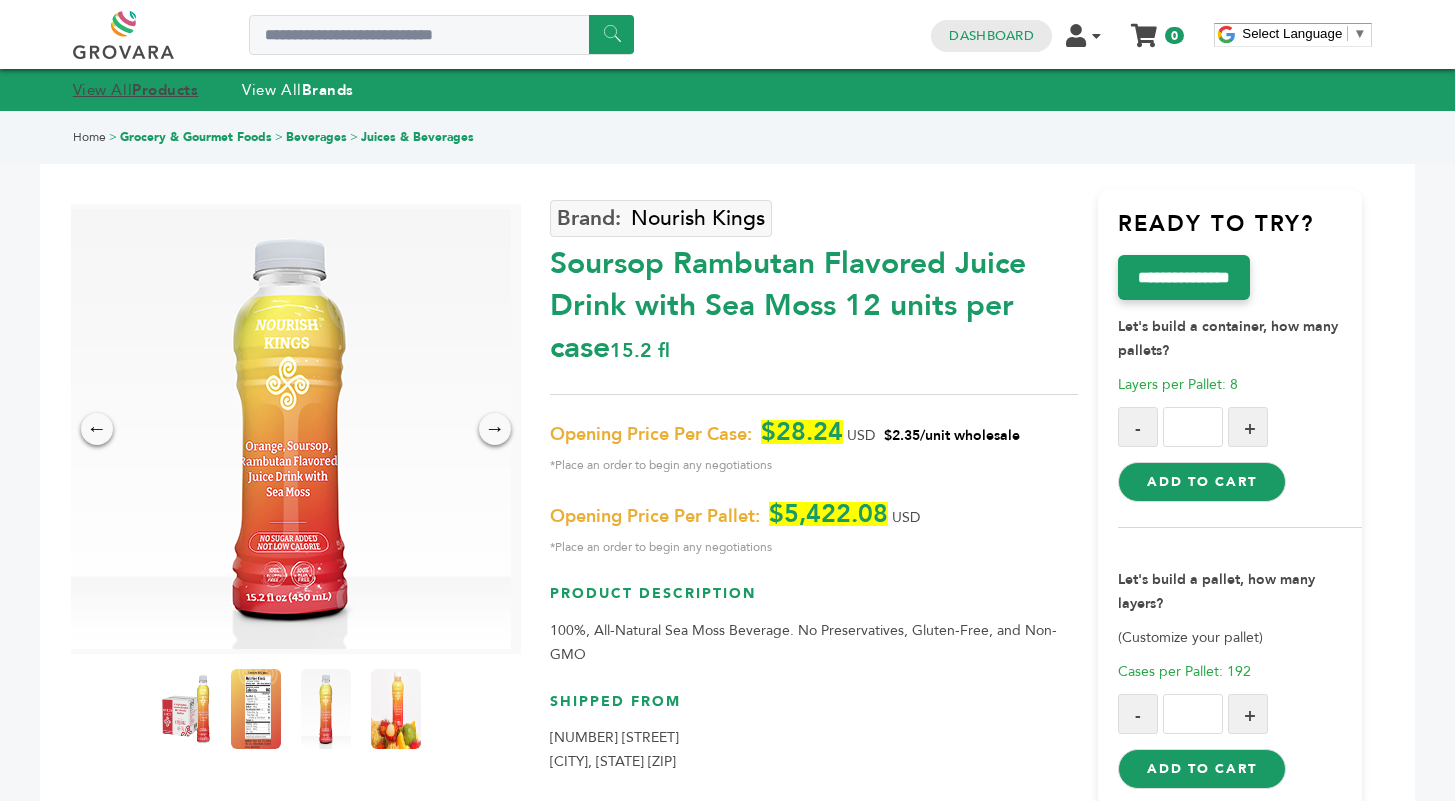 click on "View All  Products" at bounding box center (136, 90) 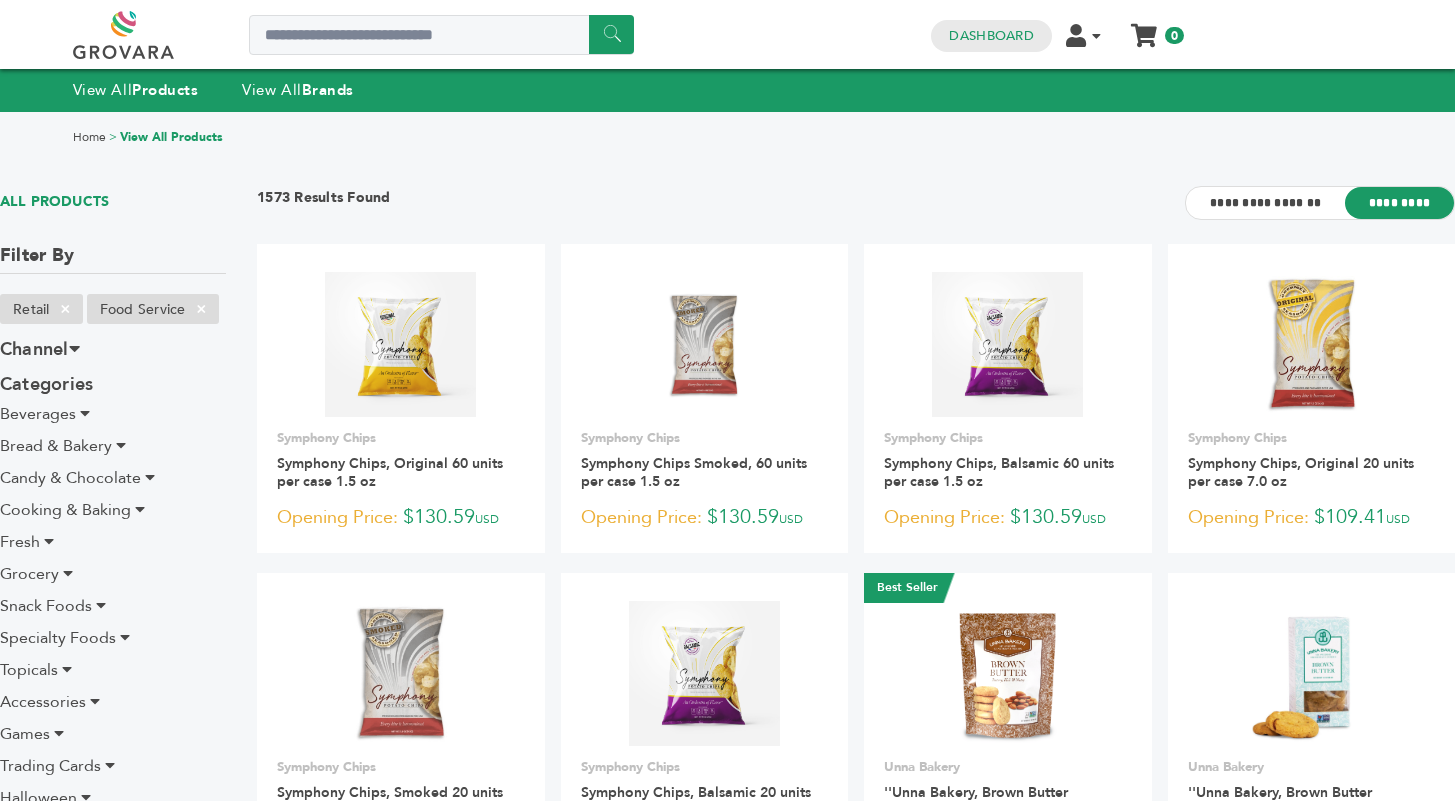 scroll, scrollTop: 0, scrollLeft: 0, axis: both 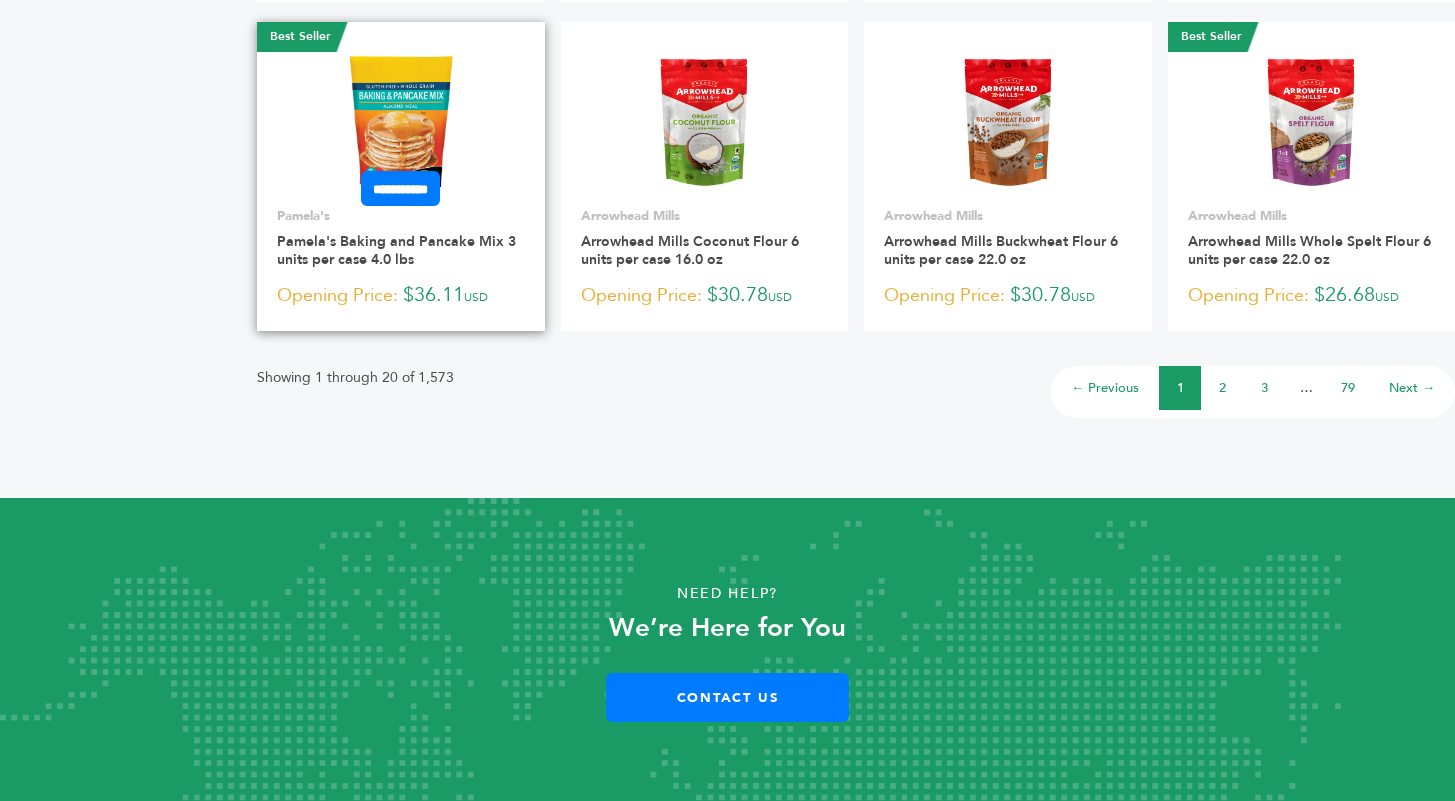 click at bounding box center (401, 122) 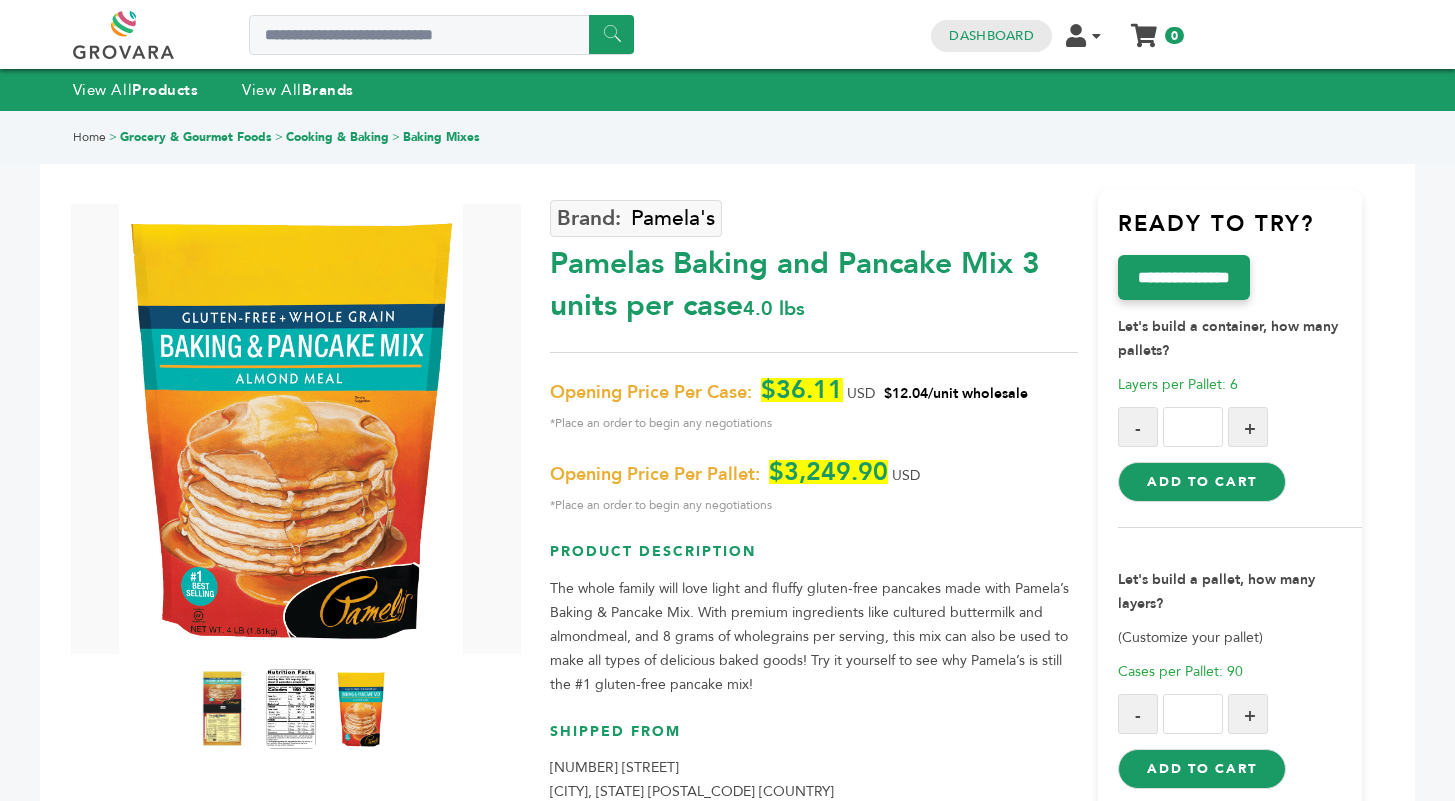 scroll, scrollTop: 0, scrollLeft: 0, axis: both 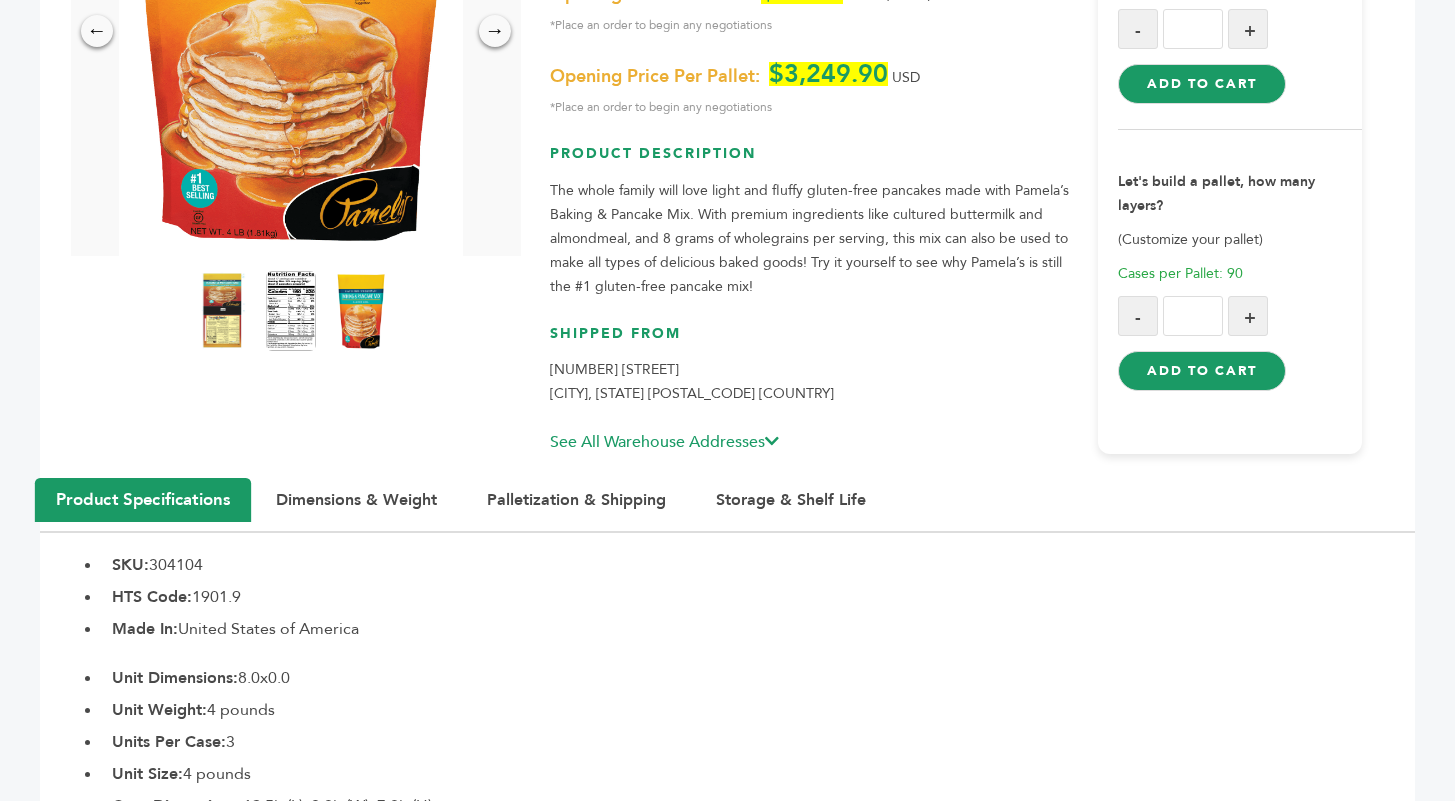 click on "See All Warehouse Addresses" at bounding box center (664, 442) 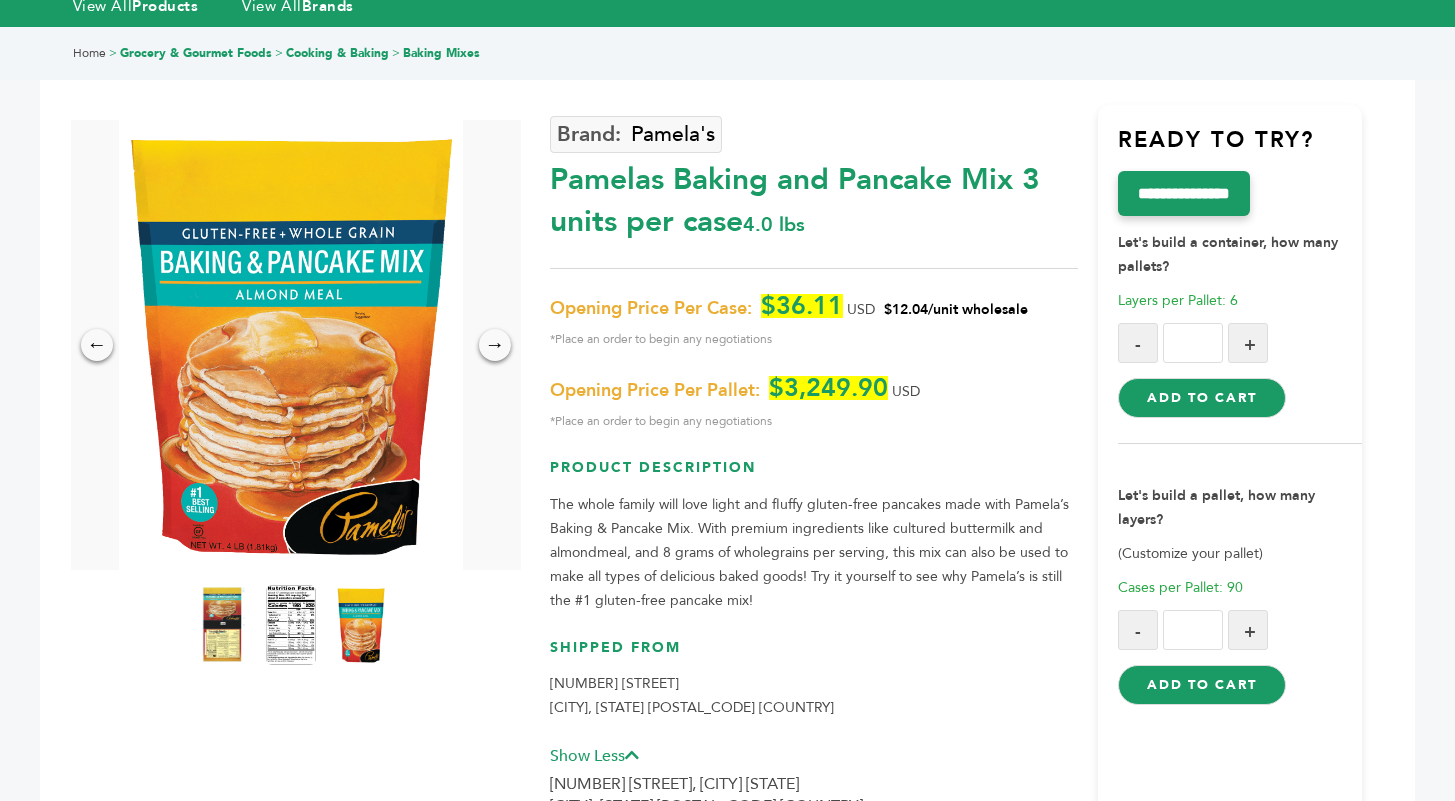 scroll, scrollTop: 0, scrollLeft: 0, axis: both 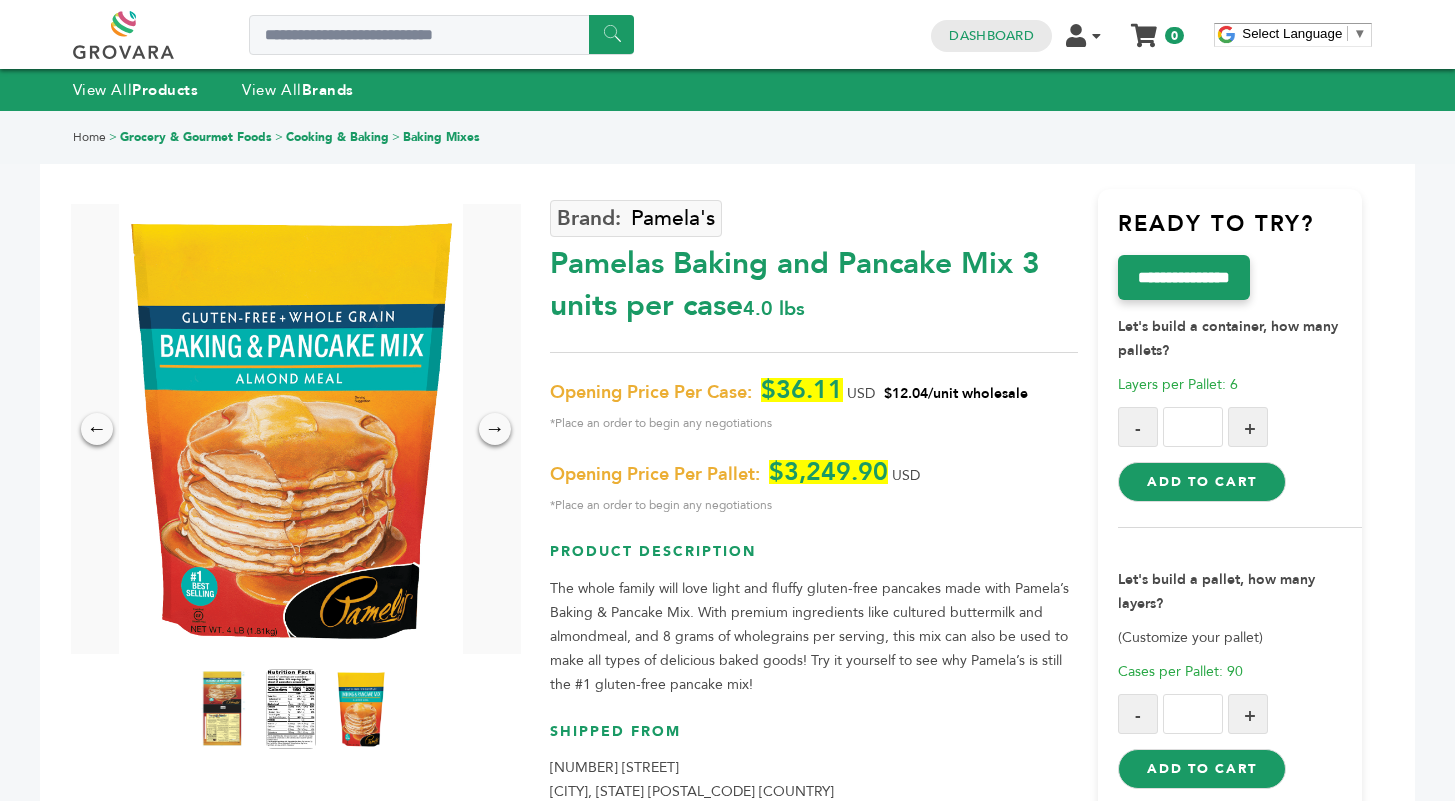 click on "Pamelas Baking and Pancake Mix 3 units per case                         4.0 lbs" at bounding box center [814, 280] 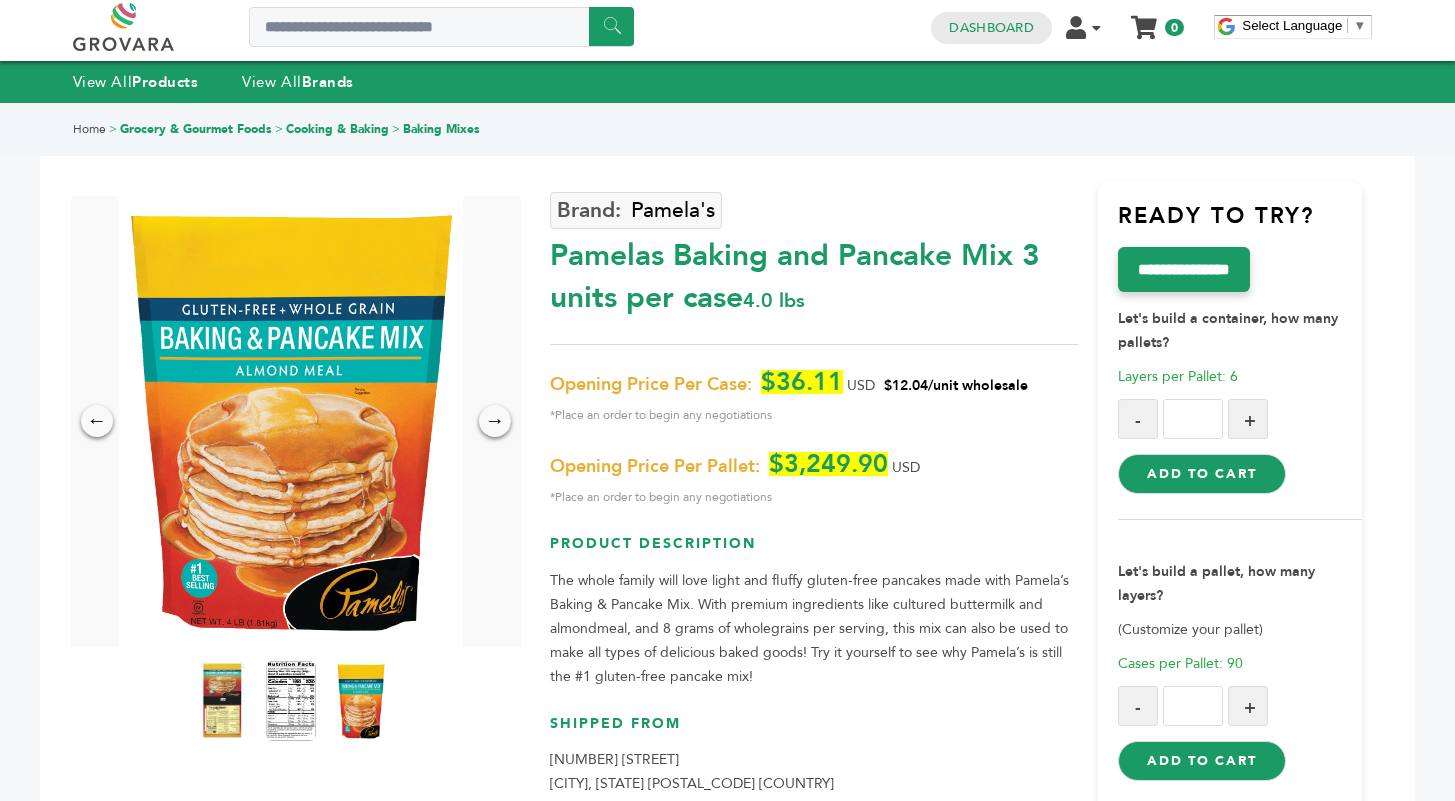 scroll, scrollTop: 0, scrollLeft: 0, axis: both 